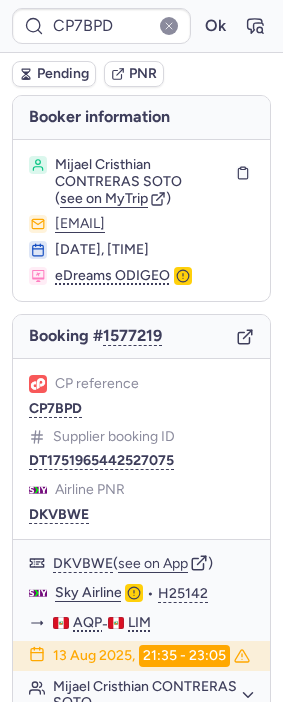 scroll, scrollTop: 0, scrollLeft: 0, axis: both 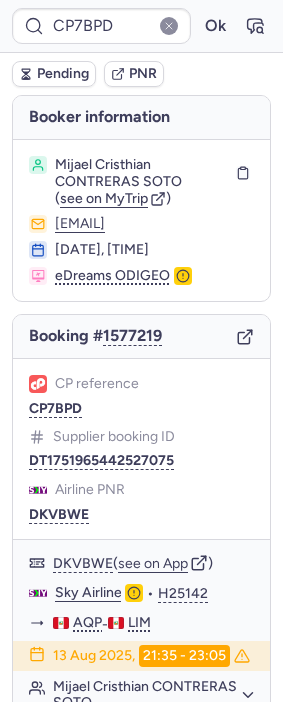 type on "CPJSHC" 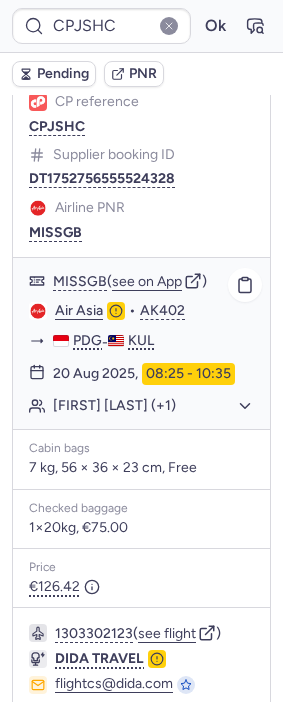scroll, scrollTop: 1333, scrollLeft: 0, axis: vertical 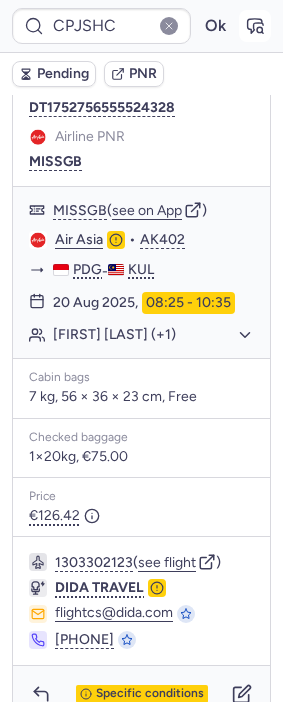 click 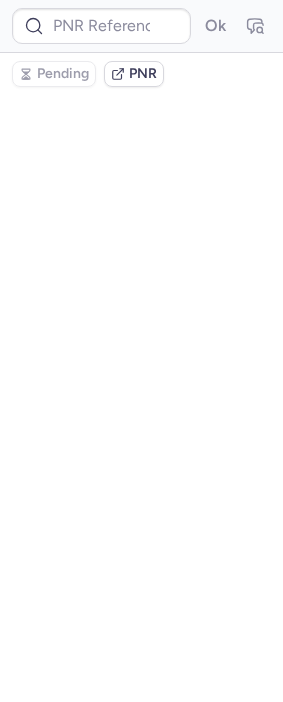 type on "CPJSHC" 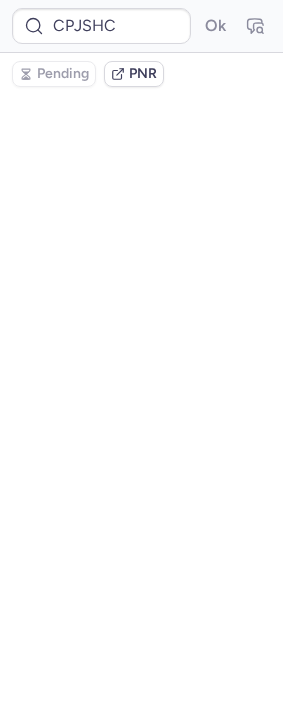 scroll, scrollTop: 0, scrollLeft: 0, axis: both 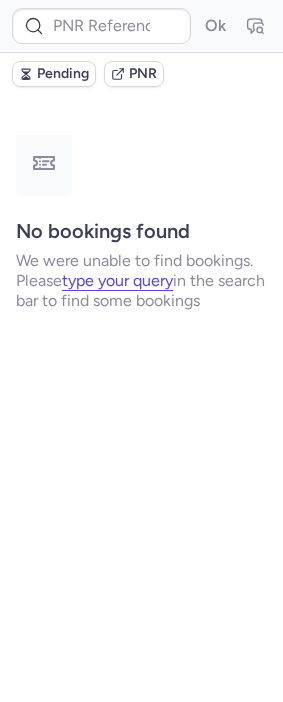 type on "CP7BPD" 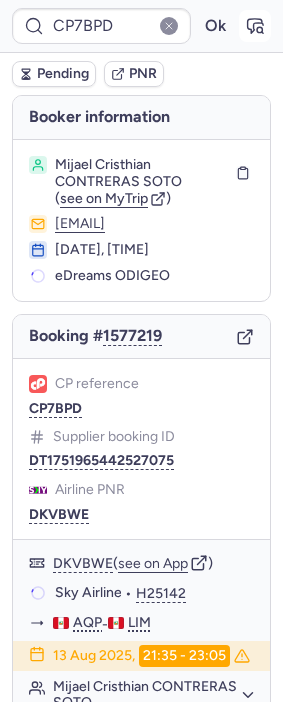 click 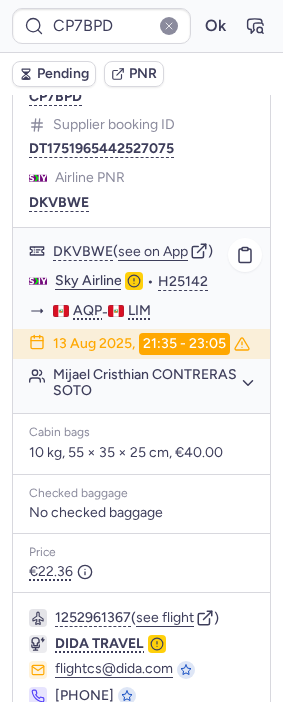 scroll, scrollTop: 333, scrollLeft: 0, axis: vertical 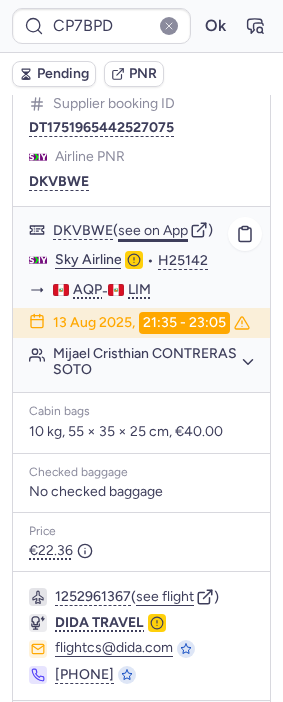 click on "see on App" 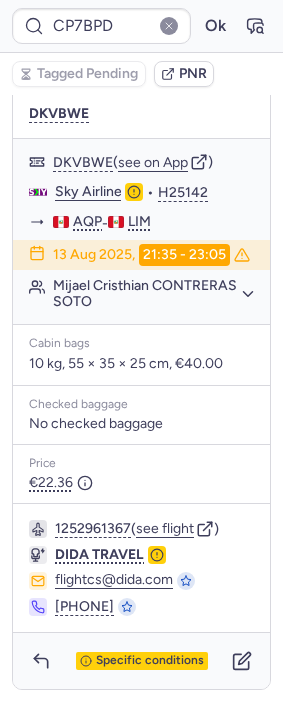 scroll, scrollTop: 444, scrollLeft: 0, axis: vertical 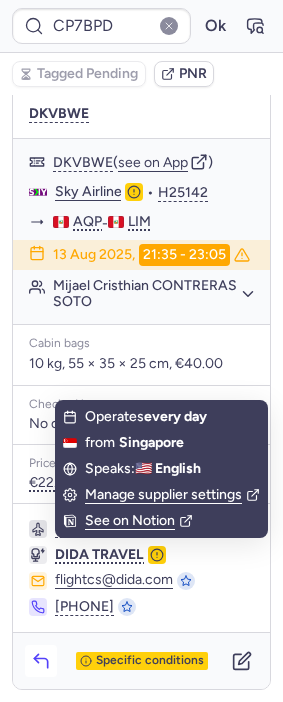 click 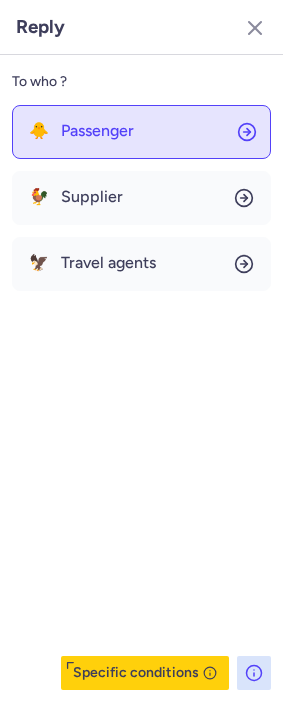 click on "🐥 Passenger" 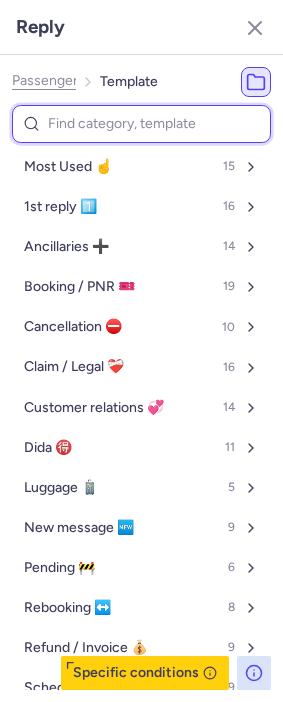 click at bounding box center (141, 124) 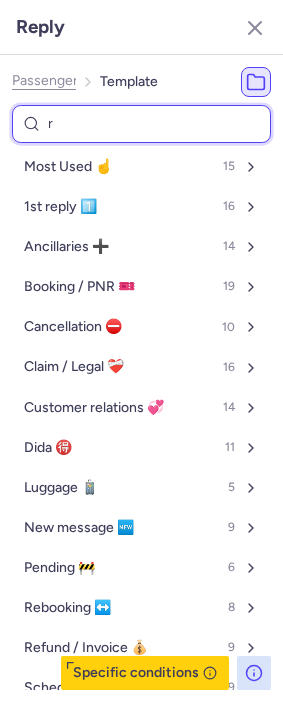 type on "re" 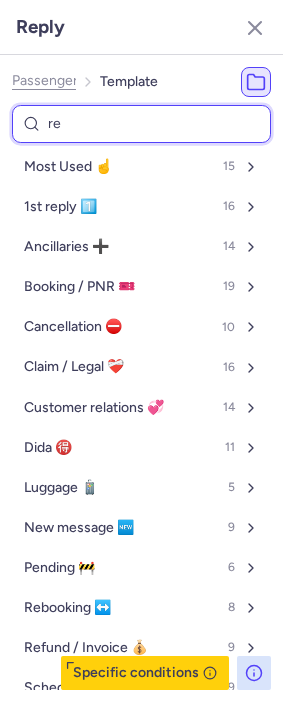 select on "en" 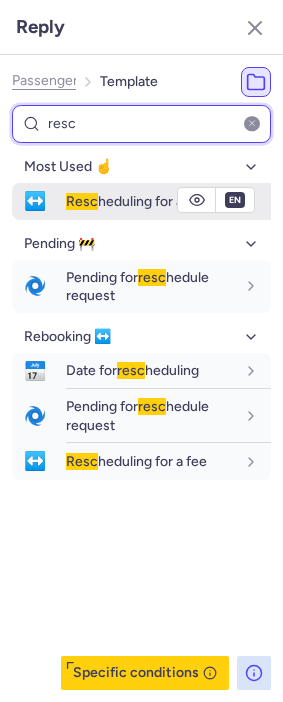 type on "resc" 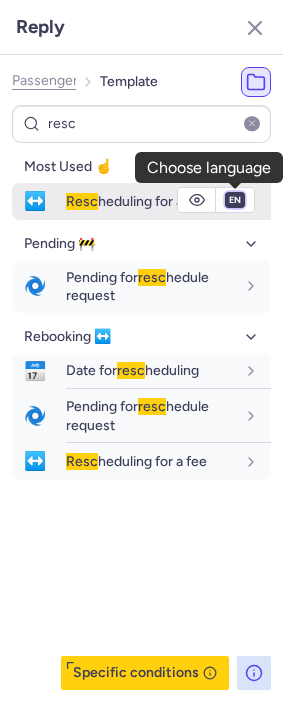 click on "fr en de nl pt es it ru" at bounding box center [235, 200] 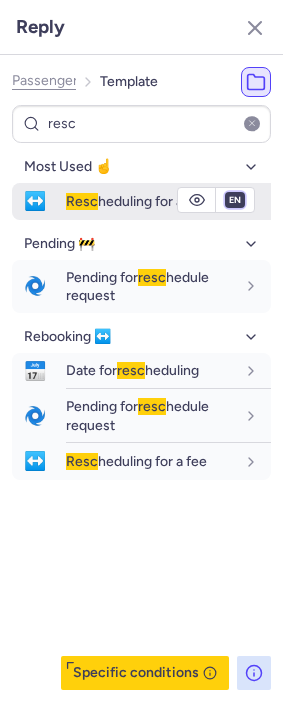 select on "es" 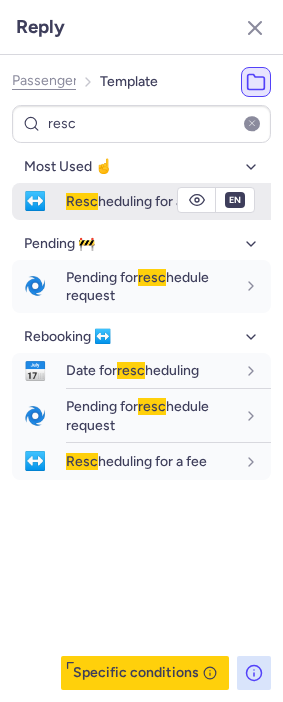 click on "fr en de nl pt es it ru" at bounding box center (235, 200) 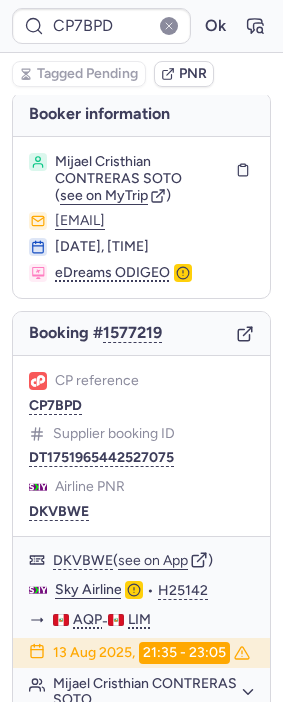 scroll, scrollTop: 0, scrollLeft: 0, axis: both 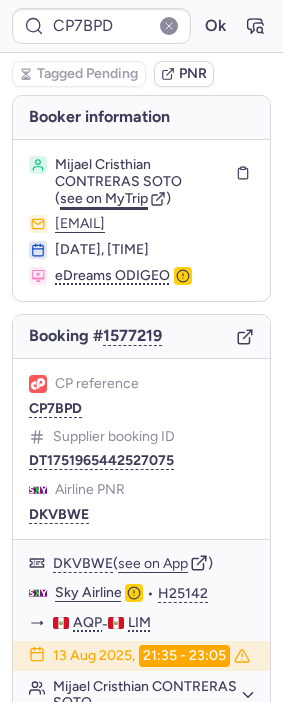 click on "see on MyTrip" at bounding box center [104, 198] 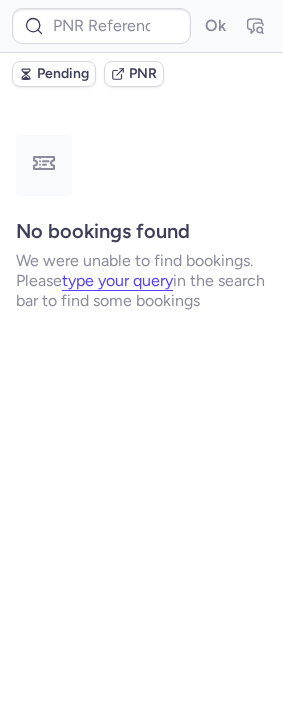 type on "DT1752407603860953" 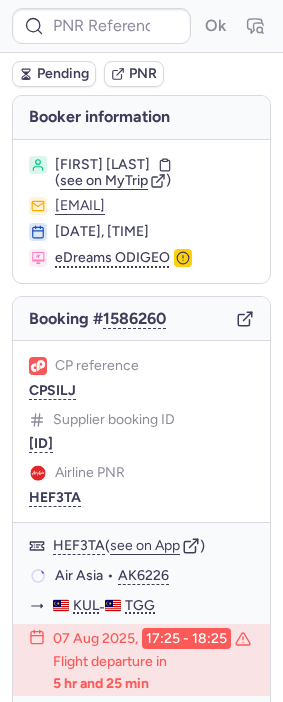 type on "DT1752407603860953" 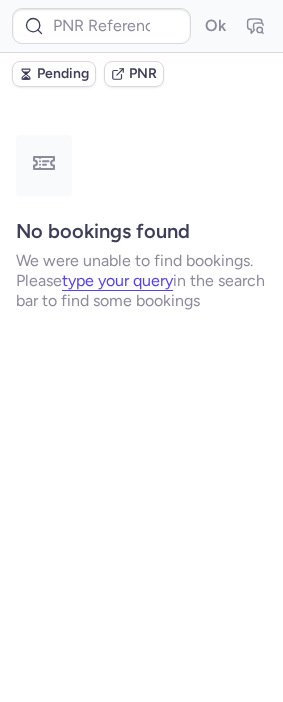 type on "DT1750862974482631" 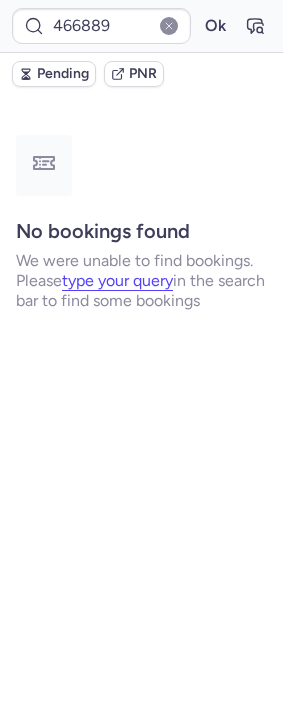 scroll, scrollTop: 0, scrollLeft: 0, axis: both 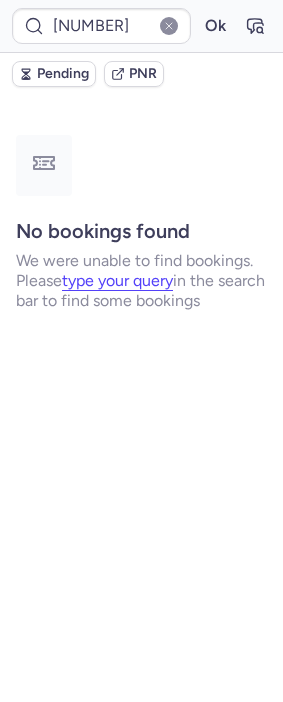 type on "001QU8" 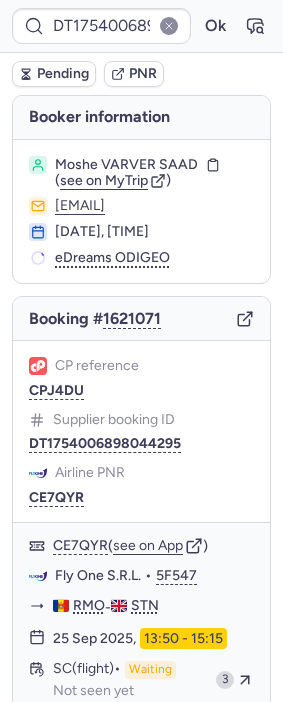 type on "1953152778956328960" 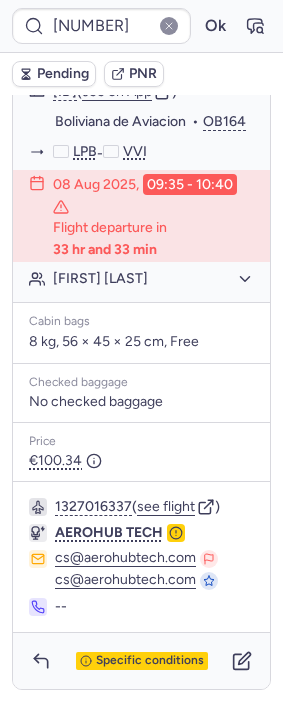 scroll, scrollTop: 473, scrollLeft: 0, axis: vertical 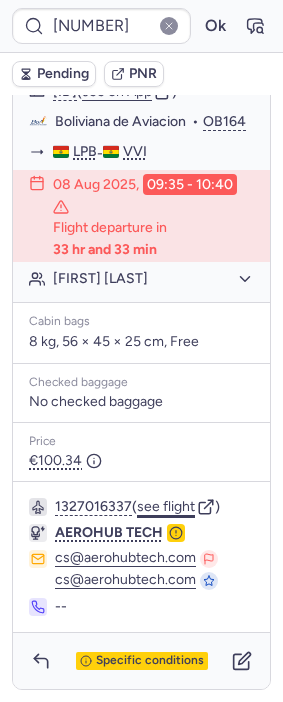 click on "see flight" 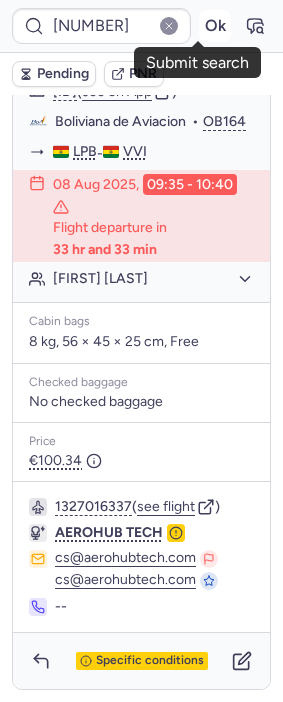 click on "Ok" at bounding box center (215, 26) 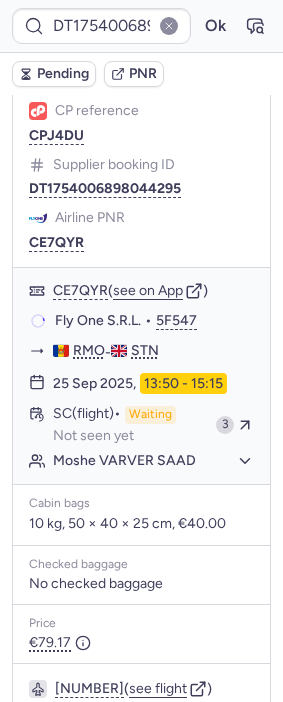 scroll, scrollTop: 251, scrollLeft: 0, axis: vertical 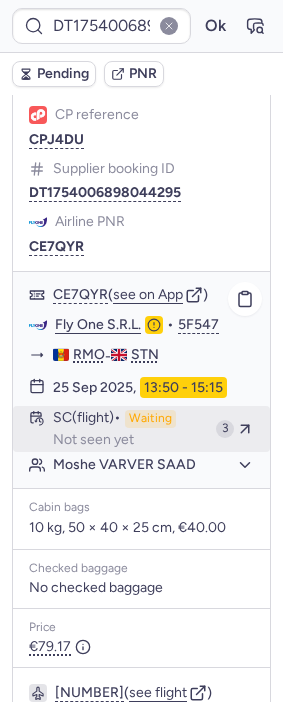 click on "Not seen yet" at bounding box center [93, 440] 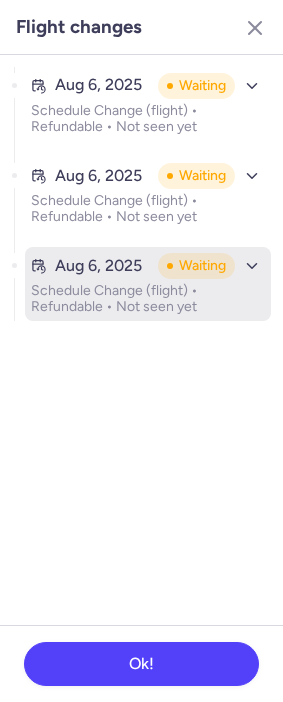 click on "Aug 6, 2025" at bounding box center [90, 266] 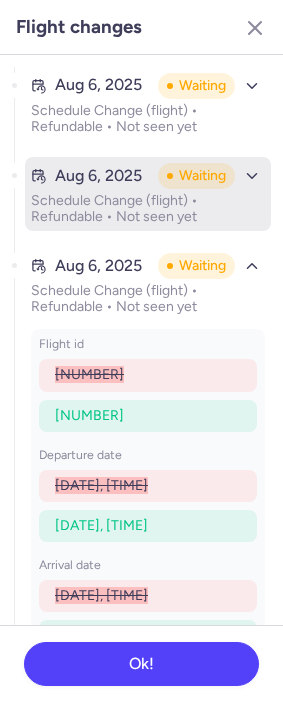 click on "Schedule Change (flight) • Refundable • Not seen yet" at bounding box center [148, 209] 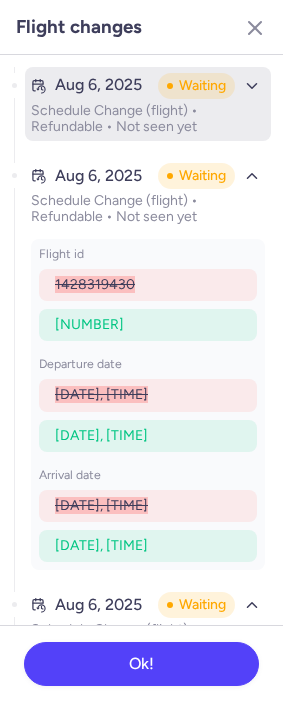 click on "Schedule Change (flight) • Refundable • Not seen yet" at bounding box center (148, 119) 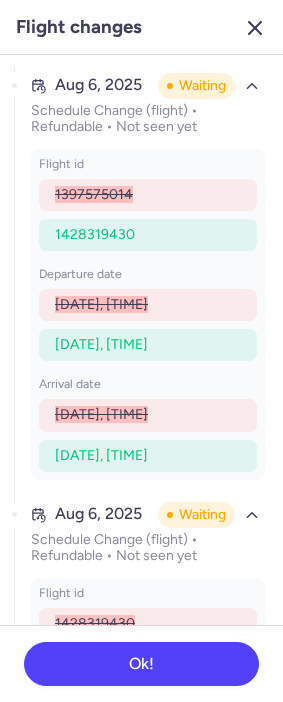 click 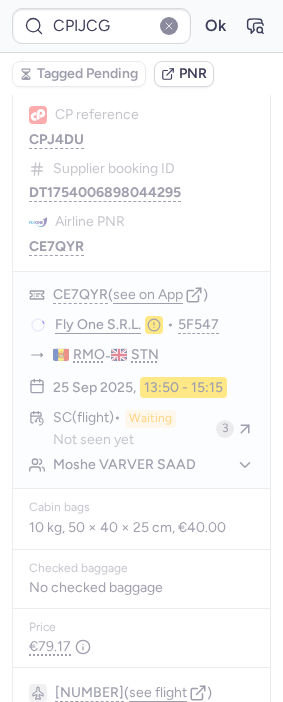 type on "CPIKTH" 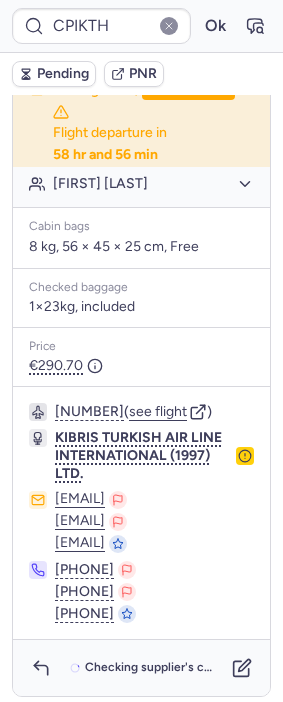 scroll, scrollTop: 448, scrollLeft: 0, axis: vertical 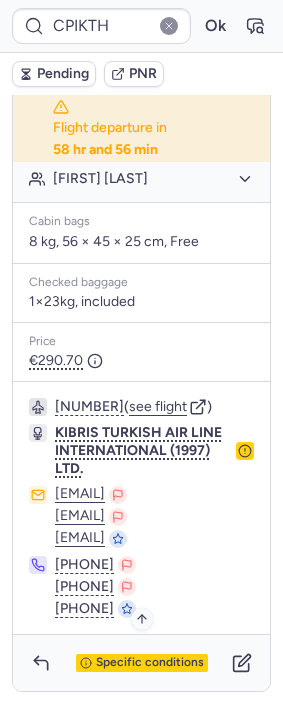 click on "Specific conditions" at bounding box center [142, 663] 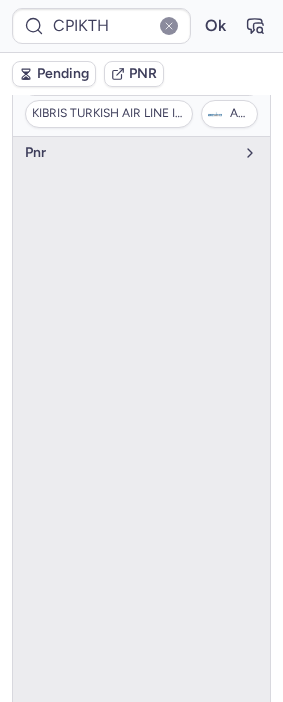 scroll, scrollTop: 94, scrollLeft: 0, axis: vertical 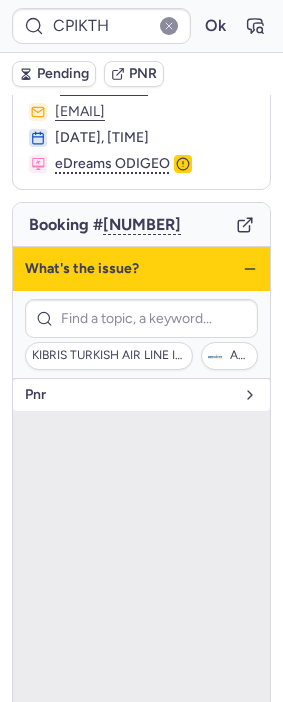 click on "pnr" at bounding box center (129, 395) 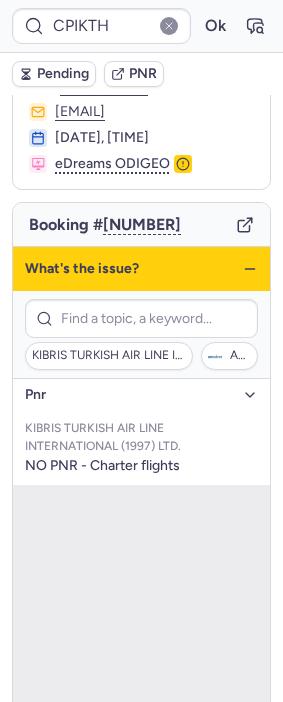 click 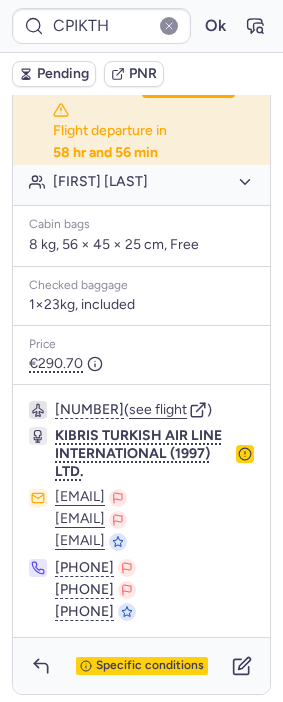 scroll, scrollTop: 448, scrollLeft: 0, axis: vertical 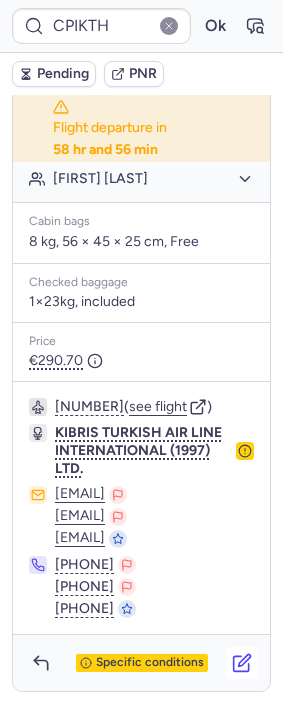 click 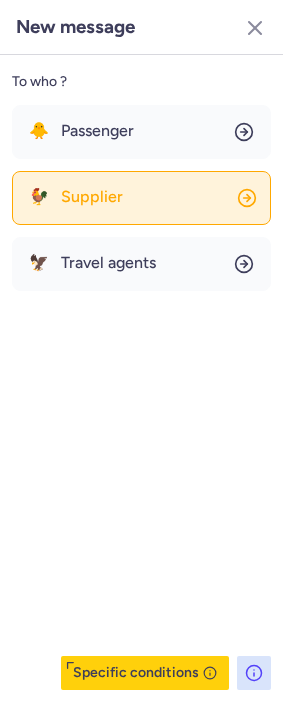 click on "🐓 Supplier" 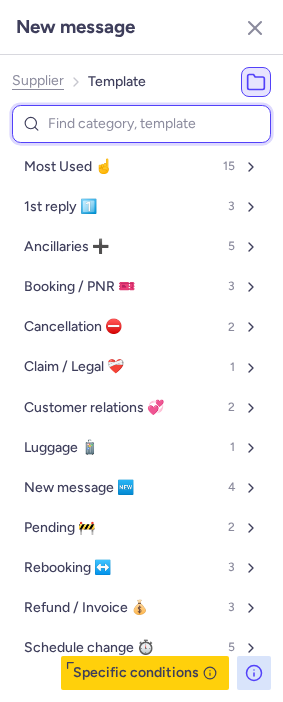 drag, startPoint x: 102, startPoint y: 109, endPoint x: 104, endPoint y: 123, distance: 14.142136 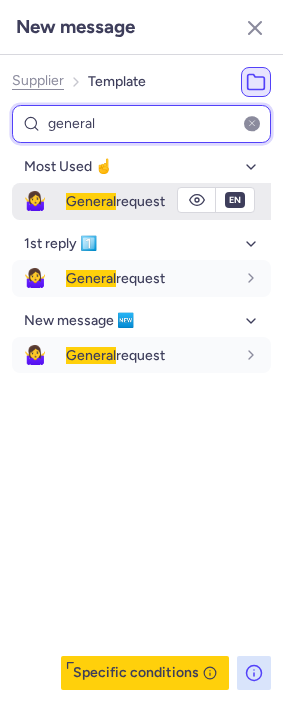 type on "general" 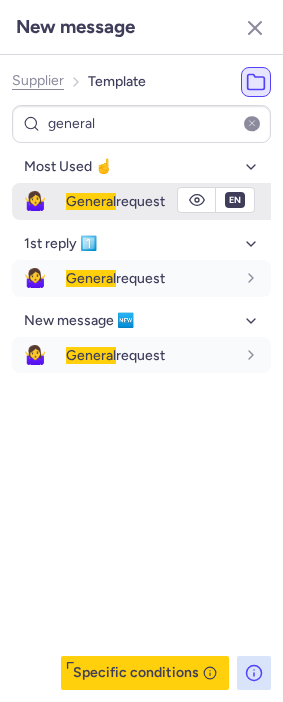 click on "General" at bounding box center (91, 201) 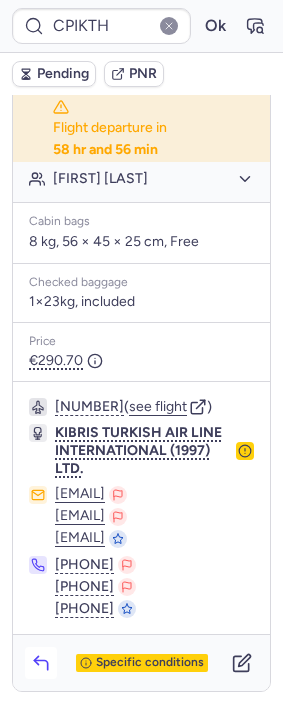 click 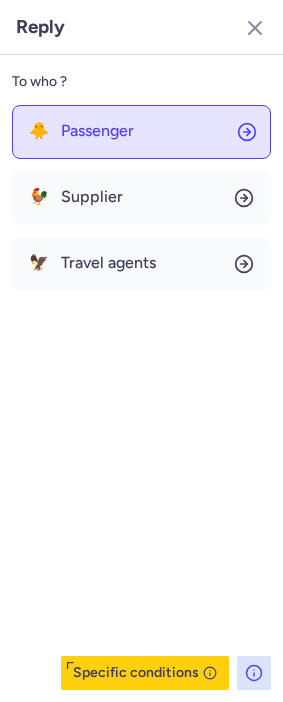 click on "🐥 Passenger" 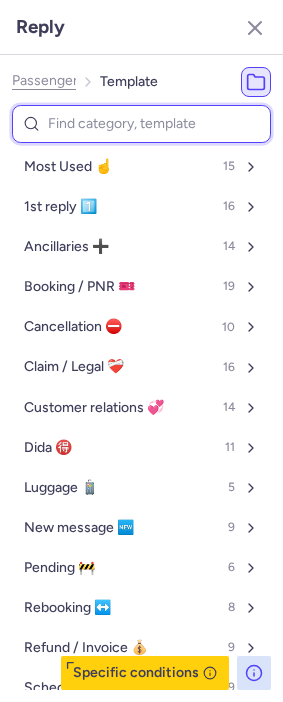 click at bounding box center [141, 124] 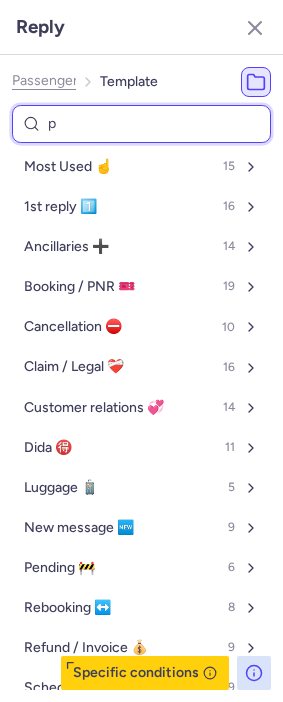 type on "pe" 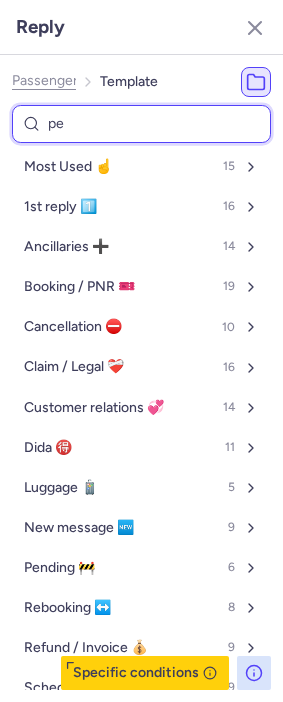 select on "en" 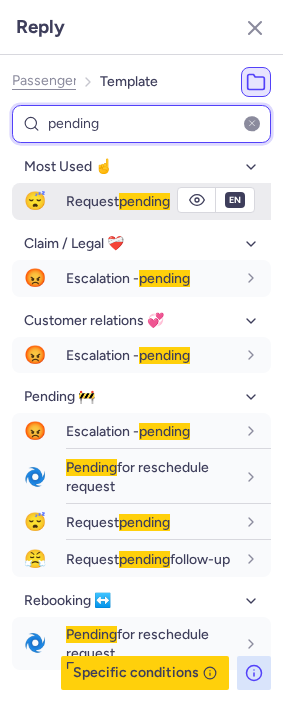 type on "pending" 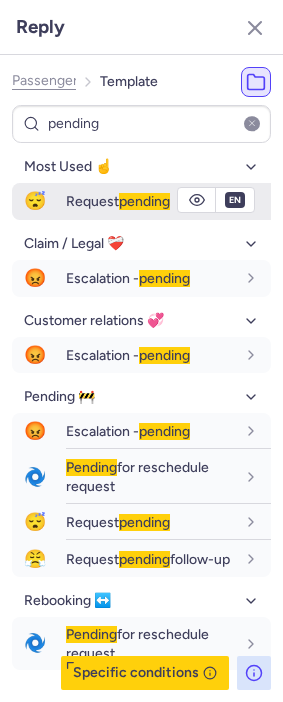 click on "Request  pending" at bounding box center [168, 201] 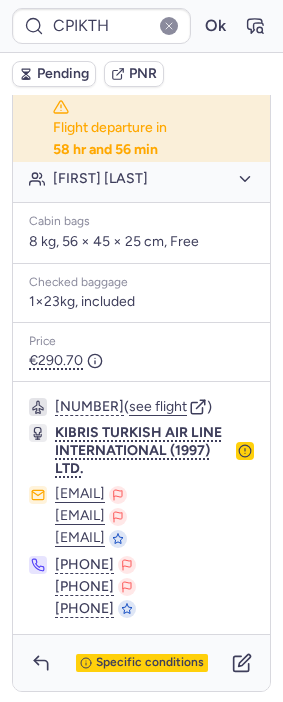 click on "Pending" at bounding box center (63, 74) 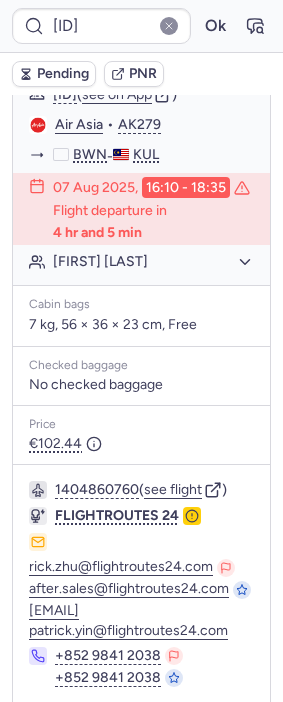scroll, scrollTop: 555, scrollLeft: 0, axis: vertical 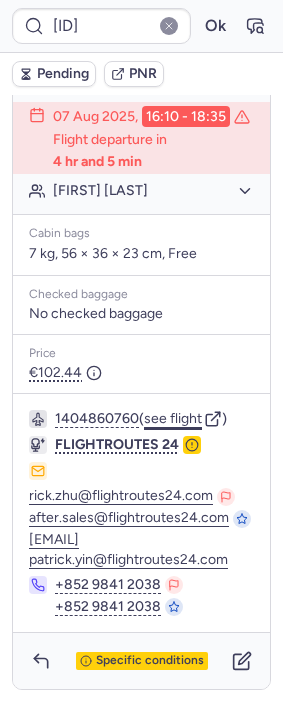 click on "see flight" 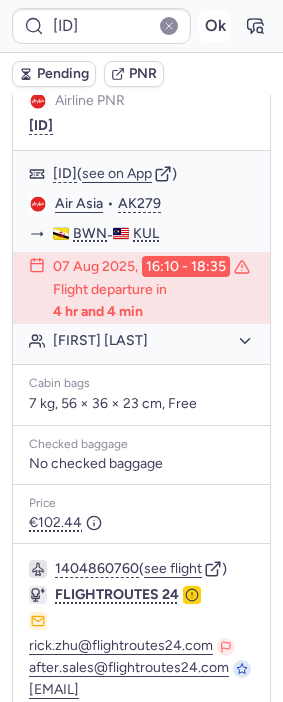 scroll, scrollTop: 333, scrollLeft: 0, axis: vertical 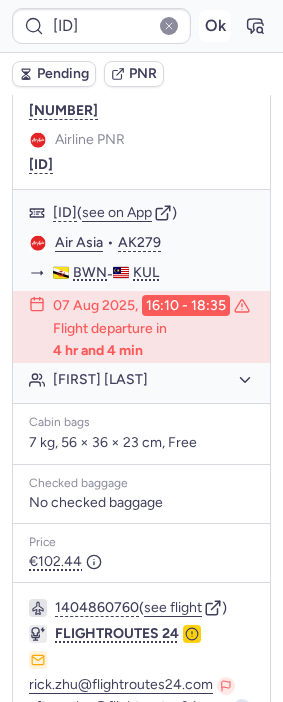 click on "Ok" at bounding box center (215, 26) 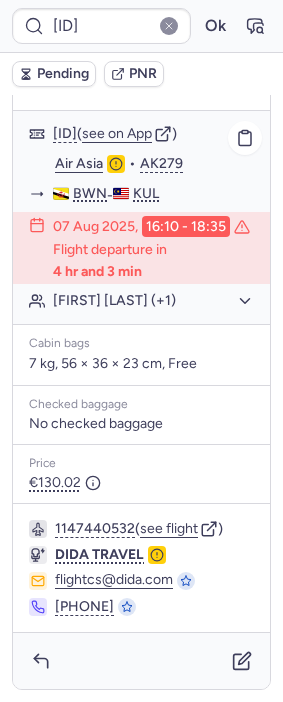 scroll, scrollTop: 462, scrollLeft: 0, axis: vertical 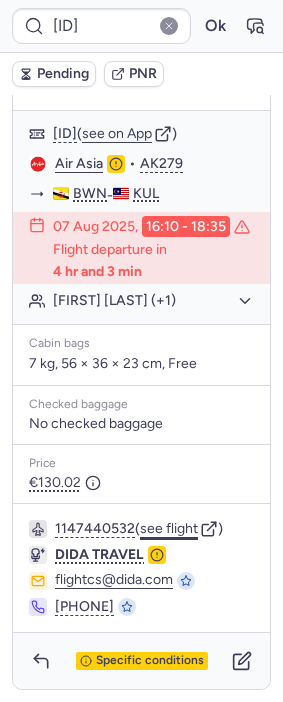 click on "see flight" 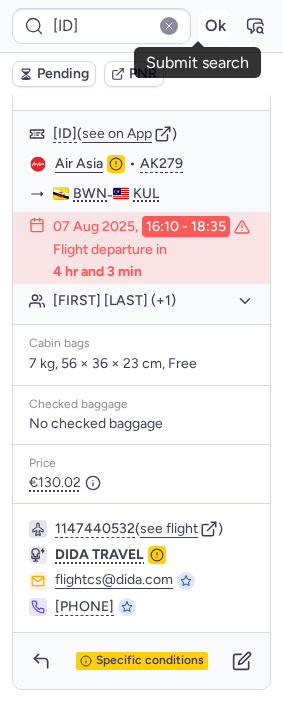 click on "Ok" at bounding box center (215, 26) 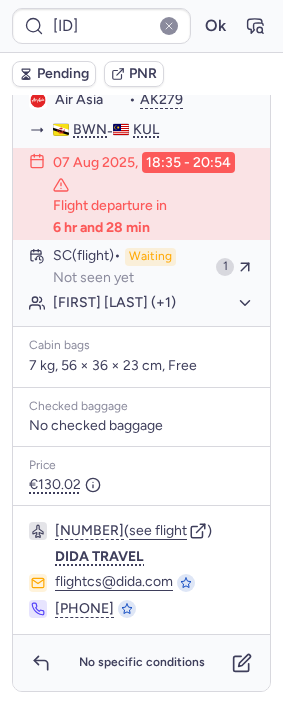 scroll, scrollTop: 462, scrollLeft: 0, axis: vertical 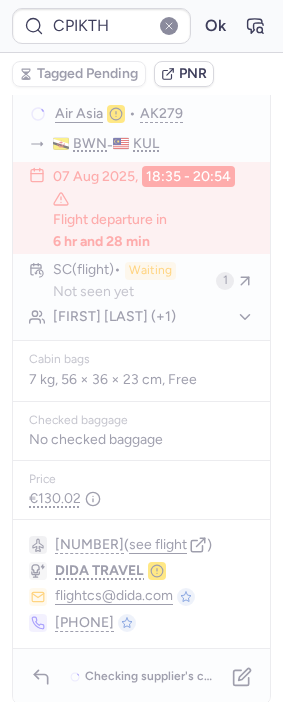 type on "CPHXEH" 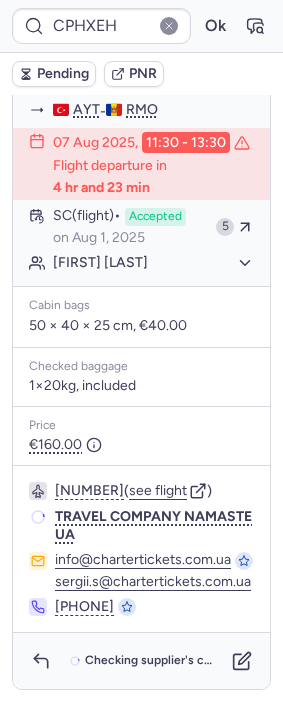 scroll, scrollTop: 448, scrollLeft: 0, axis: vertical 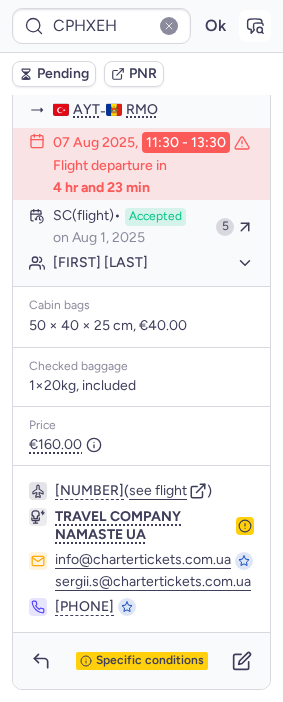 click at bounding box center (255, 26) 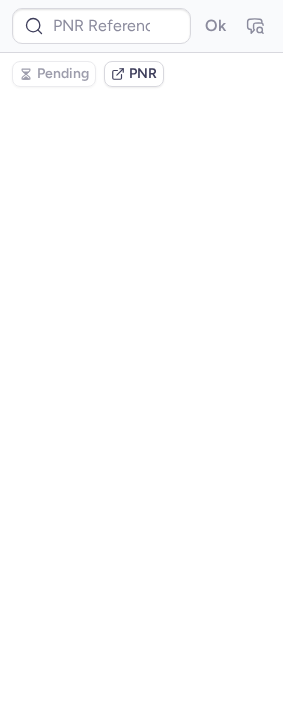 type on "CPHXEH" 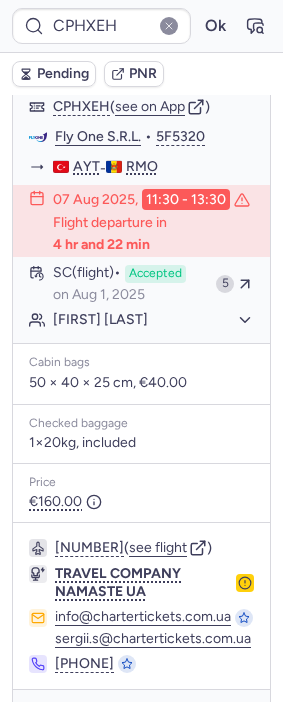 scroll, scrollTop: 531, scrollLeft: 0, axis: vertical 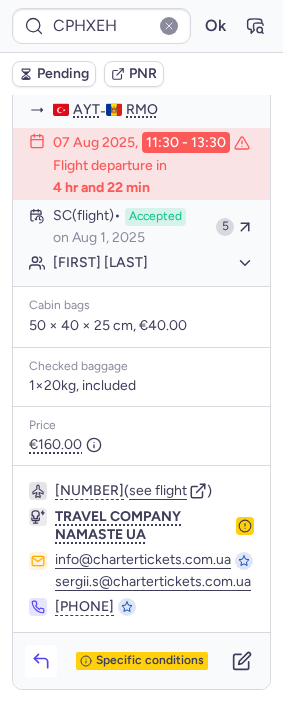 click 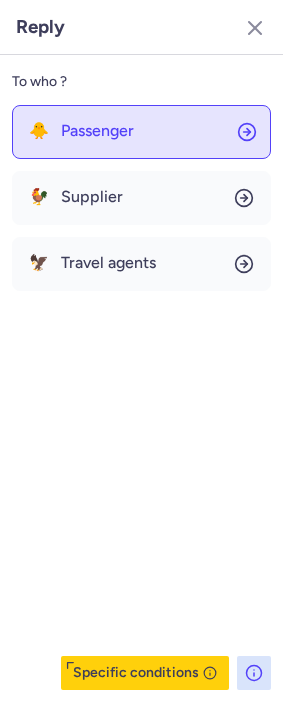 click on "Passenger" at bounding box center [97, 131] 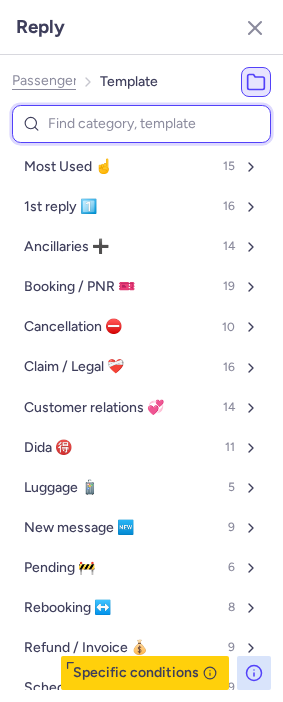 click at bounding box center (141, 124) 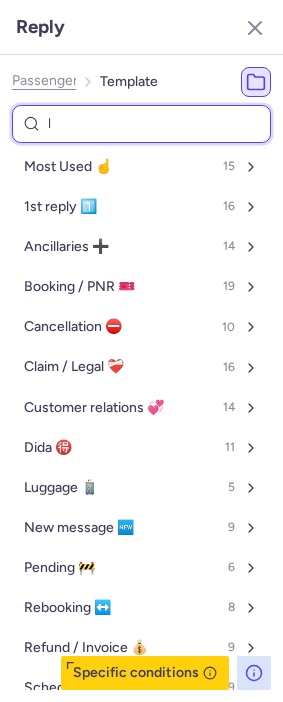 type on "lu" 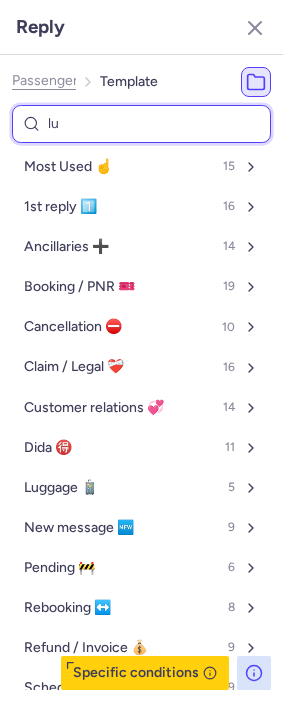 select on "en" 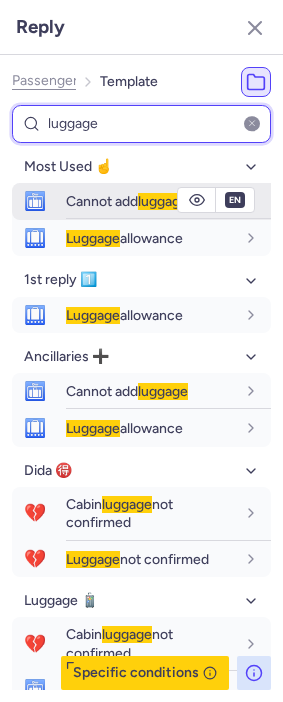 type on "luggage" 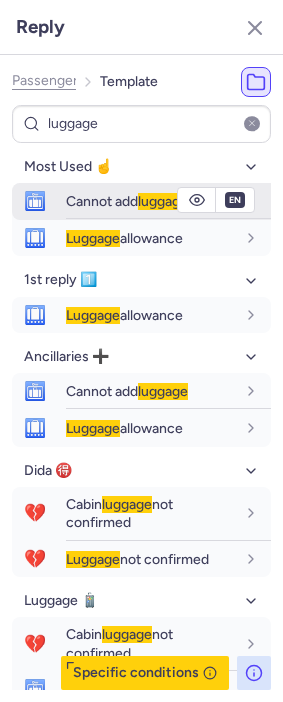 click on "Cannot add  luggage" at bounding box center (168, 201) 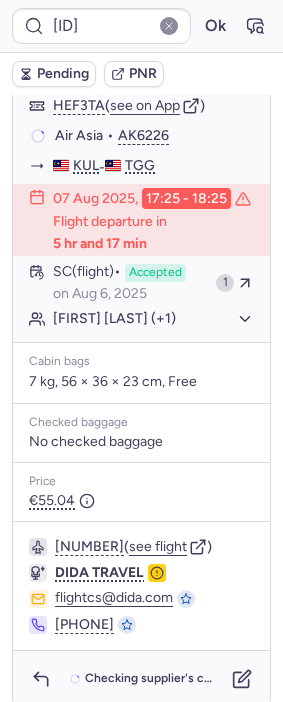 scroll, scrollTop: 528, scrollLeft: 0, axis: vertical 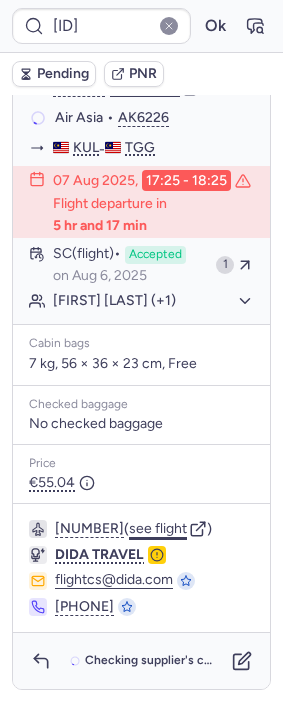 click on "see flight" 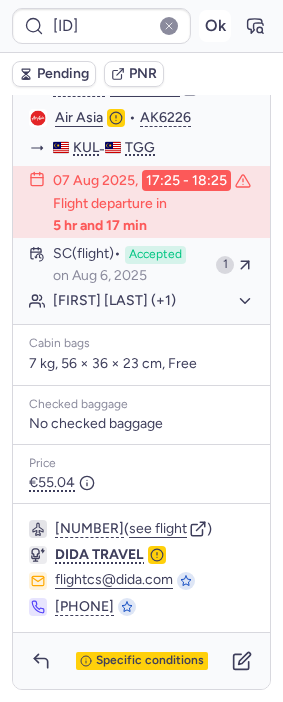 click on "Ok" at bounding box center (215, 26) 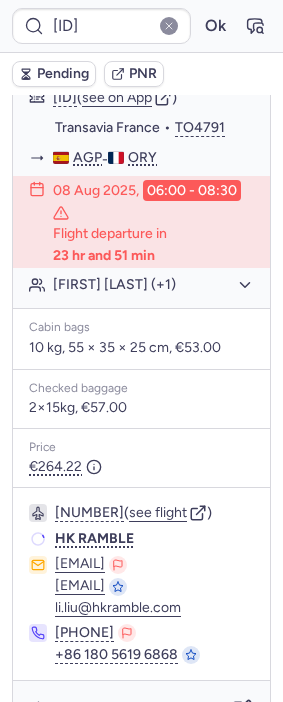 scroll, scrollTop: 448, scrollLeft: 0, axis: vertical 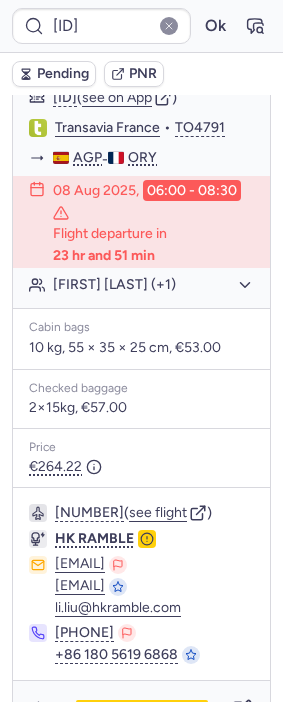 type on "CPIKTH" 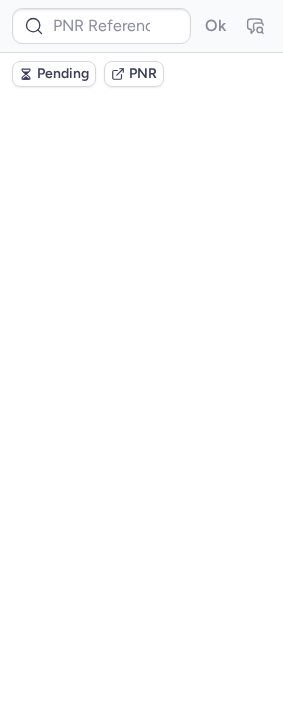 scroll, scrollTop: 0, scrollLeft: 0, axis: both 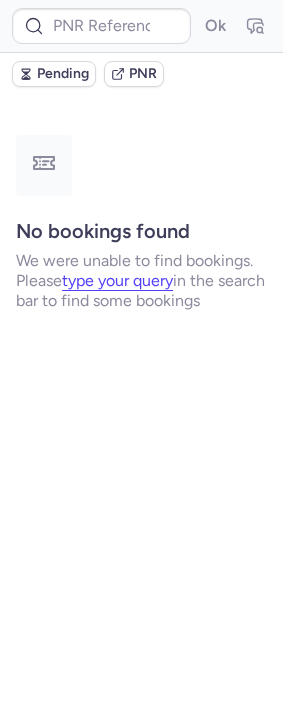 type on "CPIKTH" 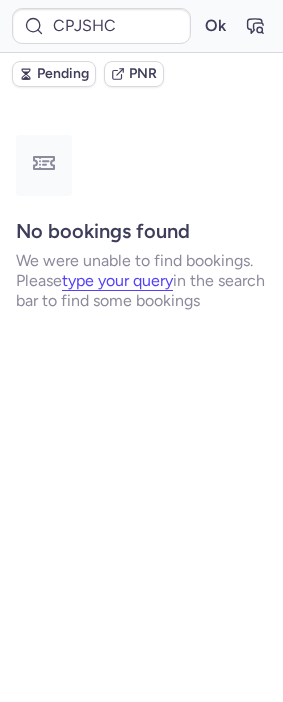 scroll, scrollTop: 0, scrollLeft: 0, axis: both 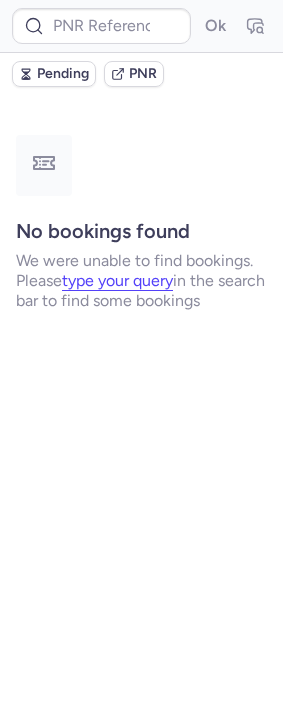 type on "CPIKTH" 